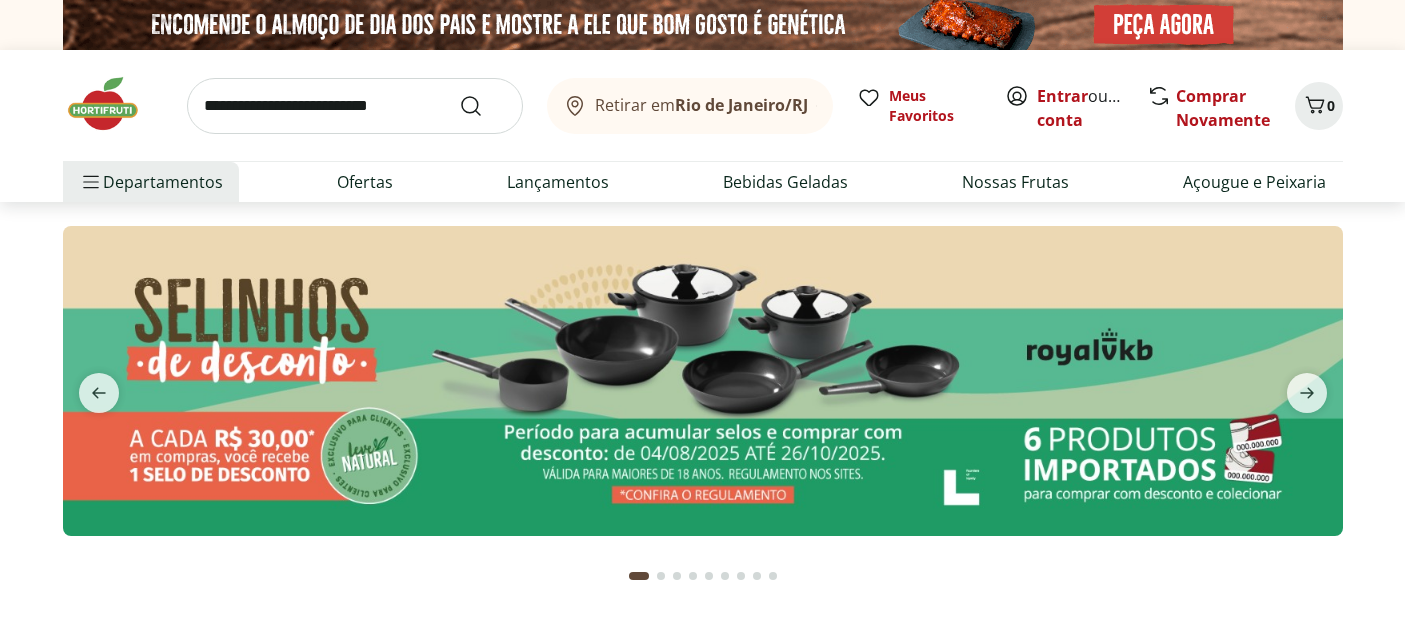 scroll, scrollTop: 0, scrollLeft: 0, axis: both 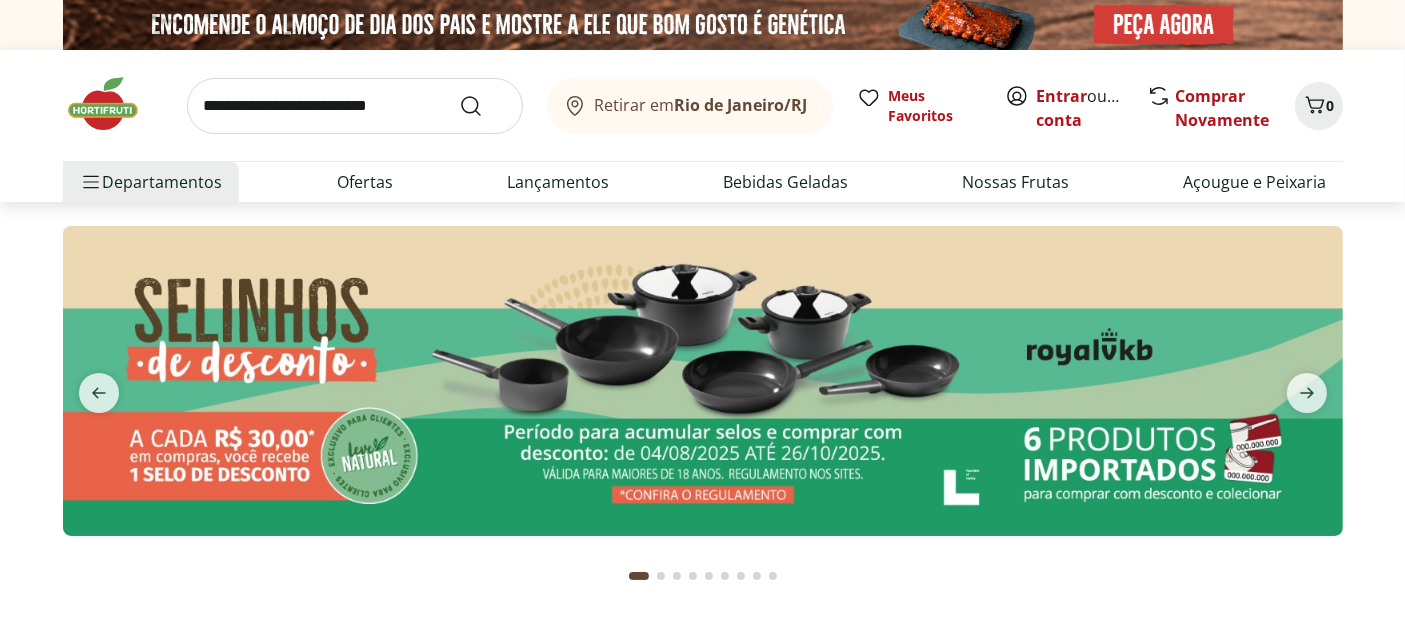 click on "Ofertas" at bounding box center [365, 182] 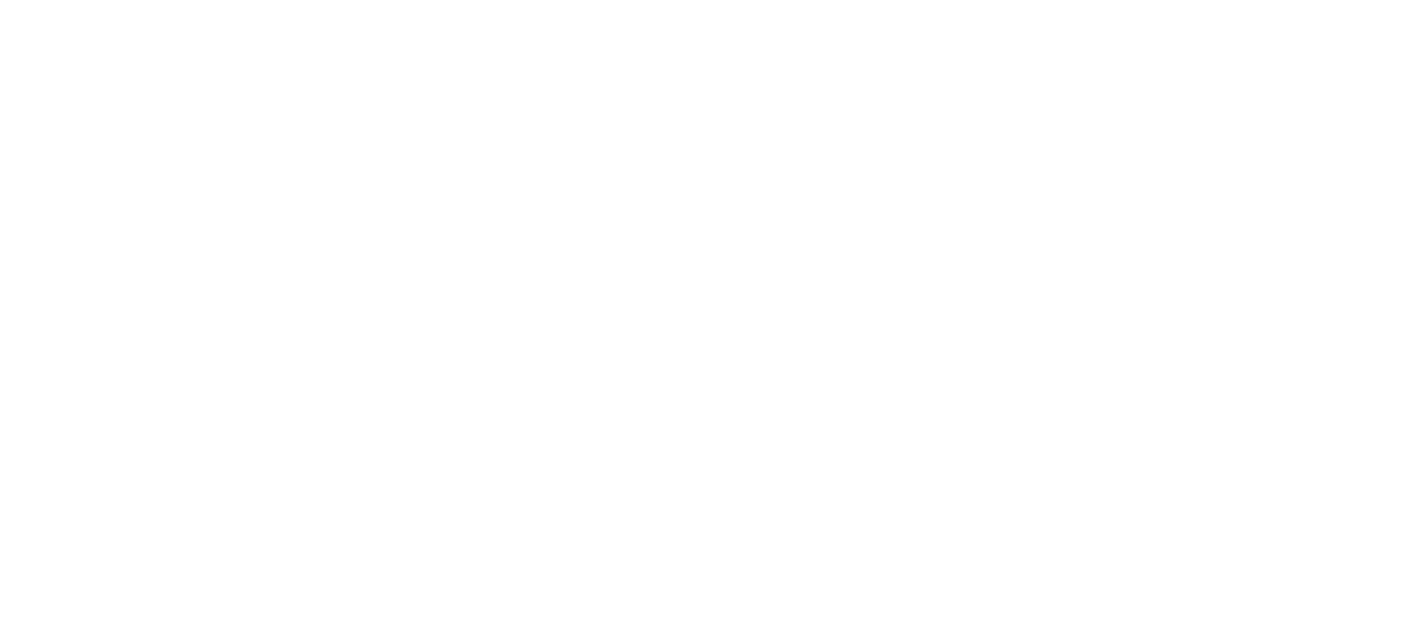 scroll, scrollTop: 0, scrollLeft: 0, axis: both 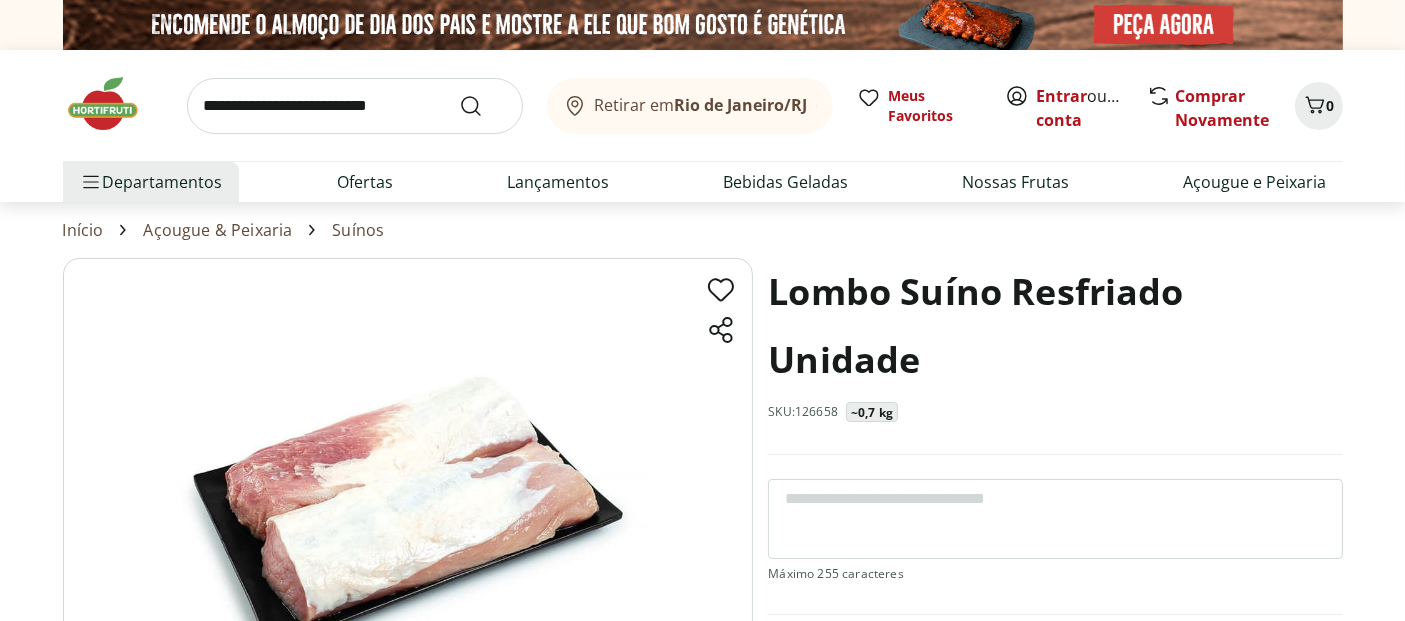 click on "SKU:  126658" at bounding box center (803, 412) 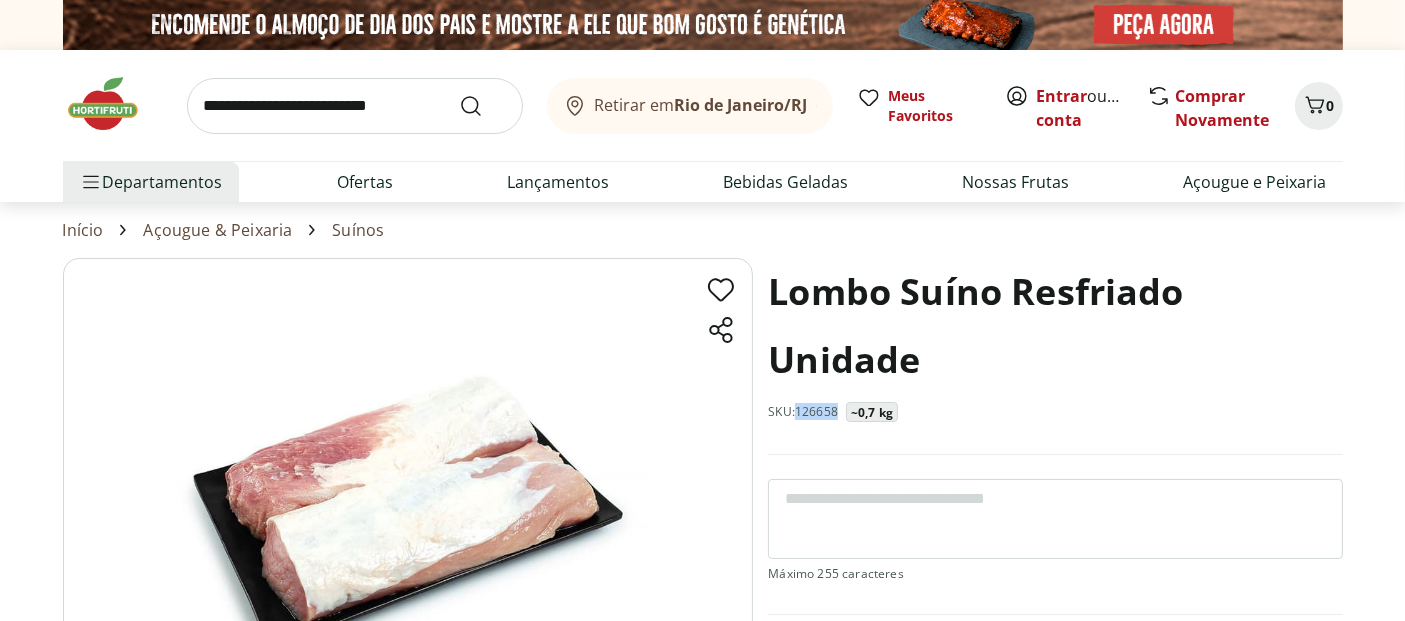 click on "SKU:  126658" at bounding box center [803, 412] 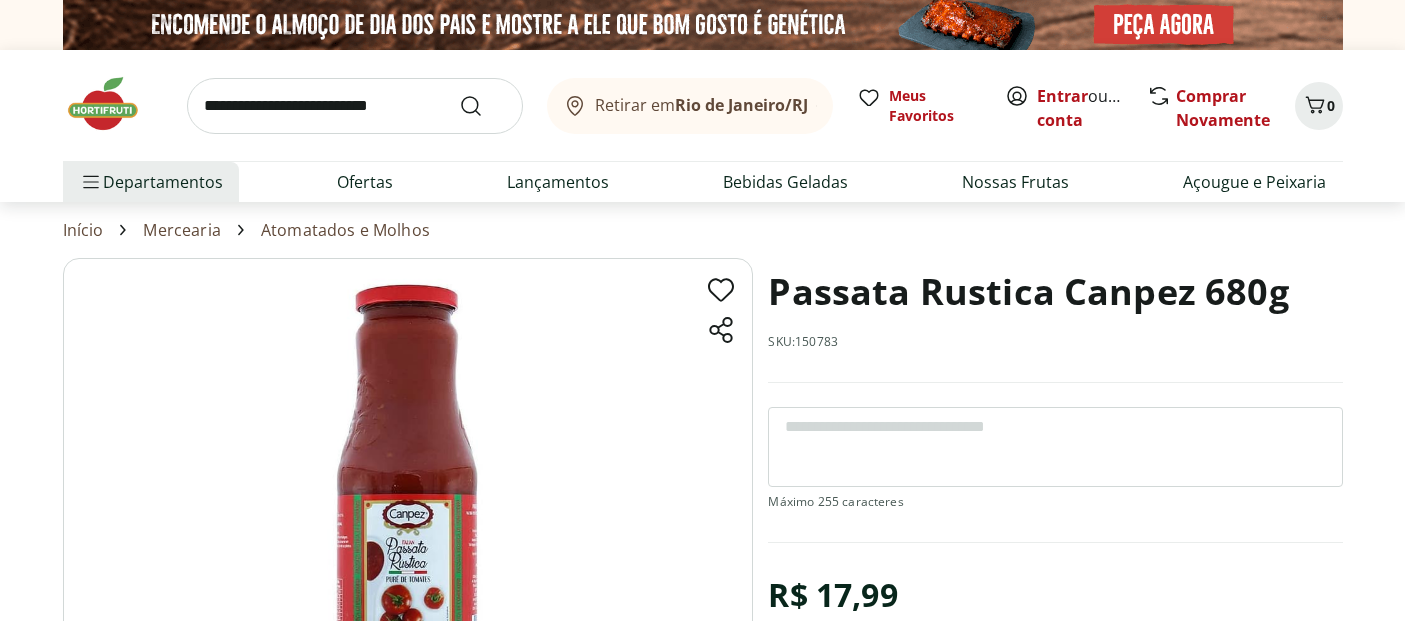 scroll, scrollTop: 0, scrollLeft: 0, axis: both 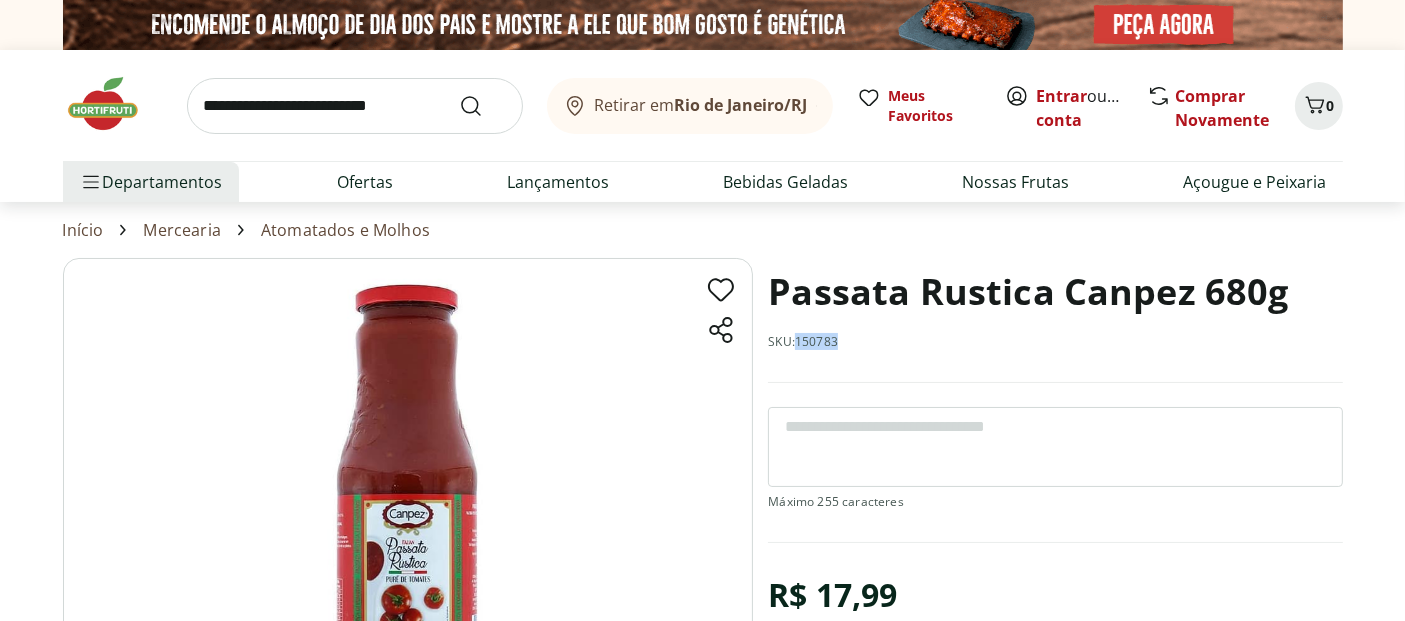 drag, startPoint x: 0, startPoint y: 0, endPoint x: 801, endPoint y: 339, distance: 869.7827 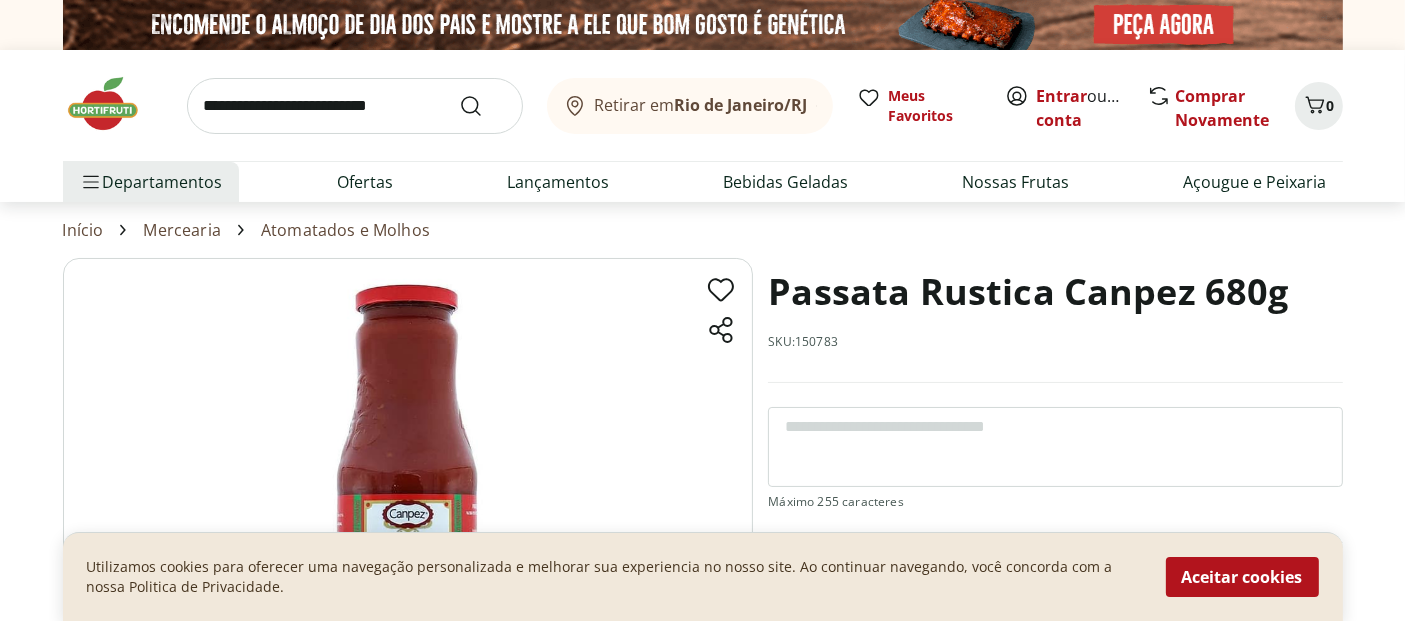 click on "SKU:  150783" at bounding box center [803, 342] 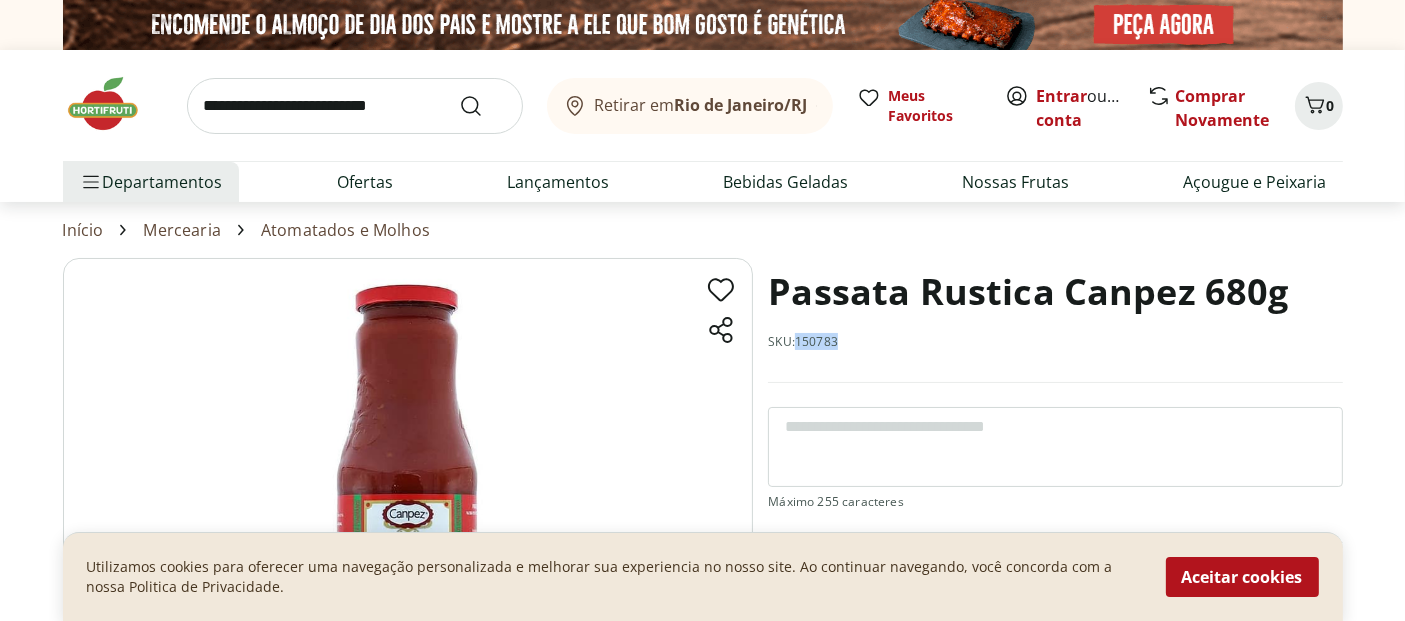 click on "SKU:  150783" at bounding box center [803, 342] 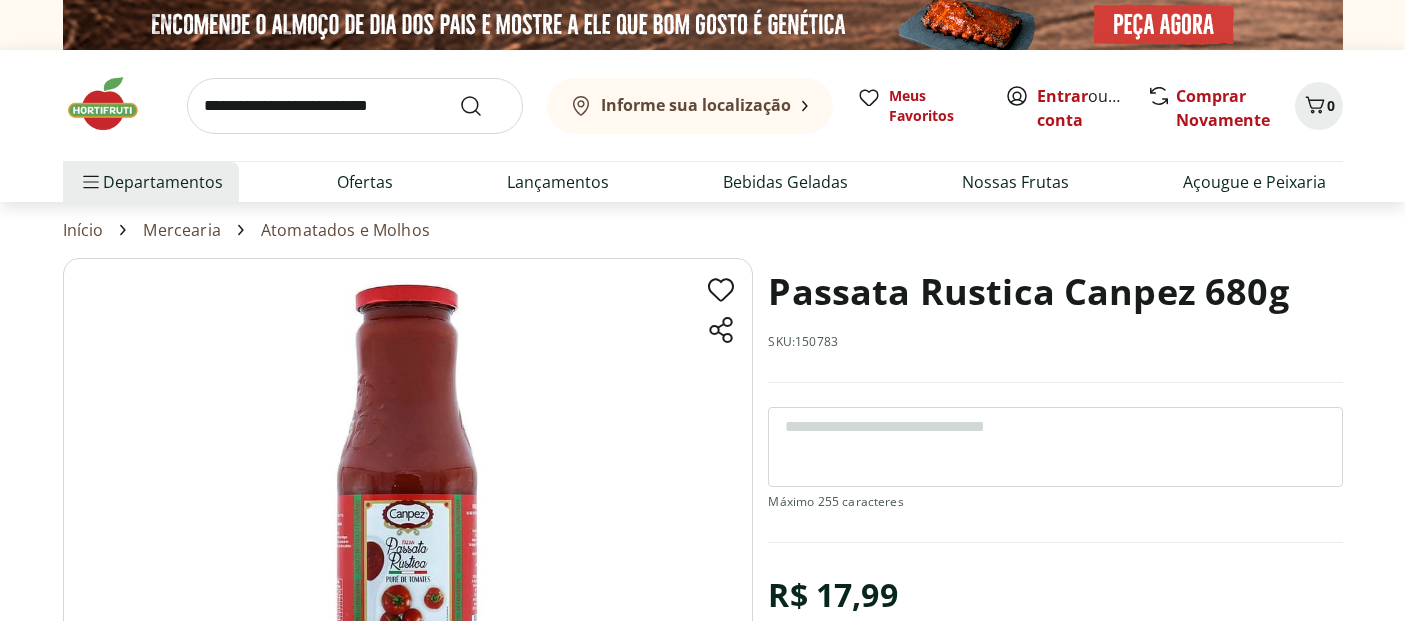 scroll, scrollTop: 0, scrollLeft: 0, axis: both 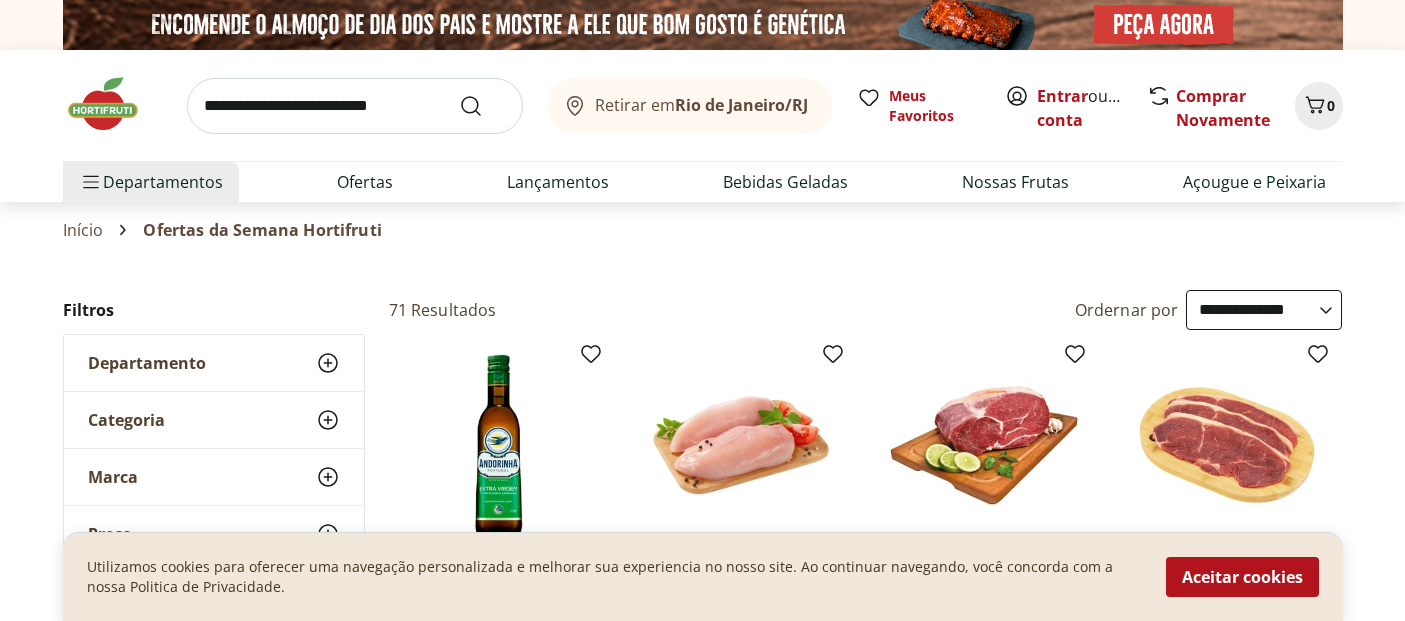 select on "**********" 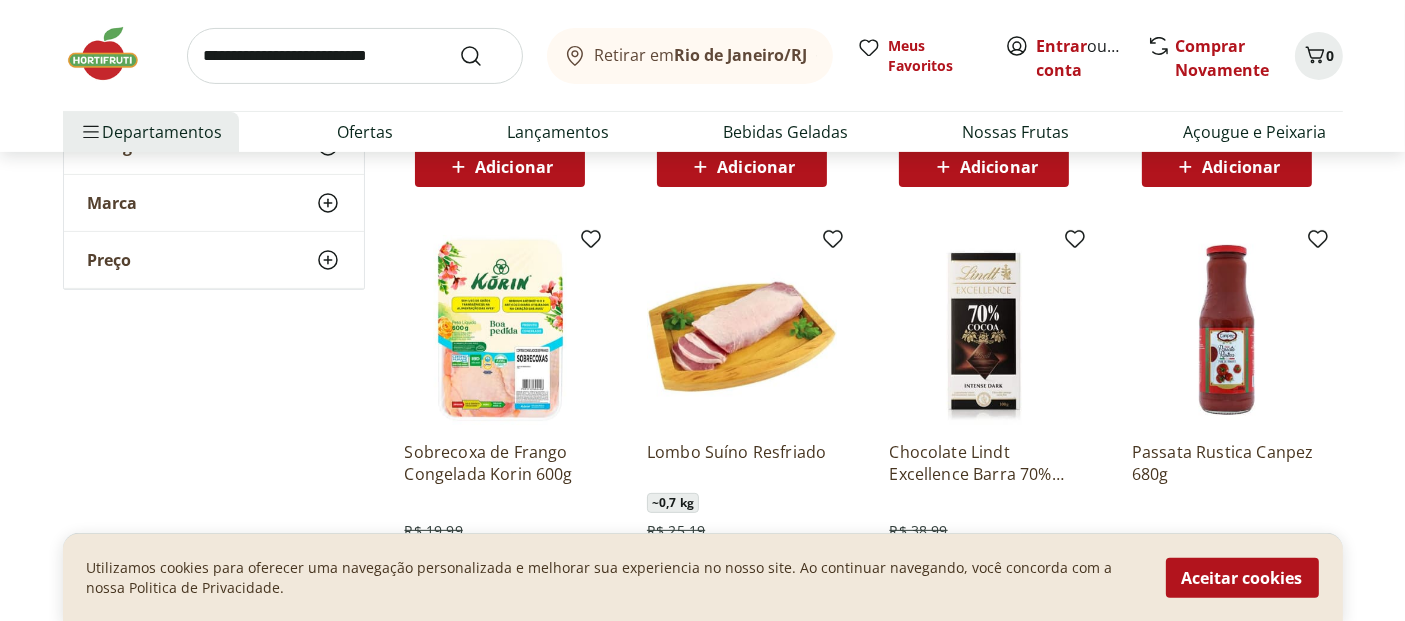 scroll, scrollTop: 0, scrollLeft: 0, axis: both 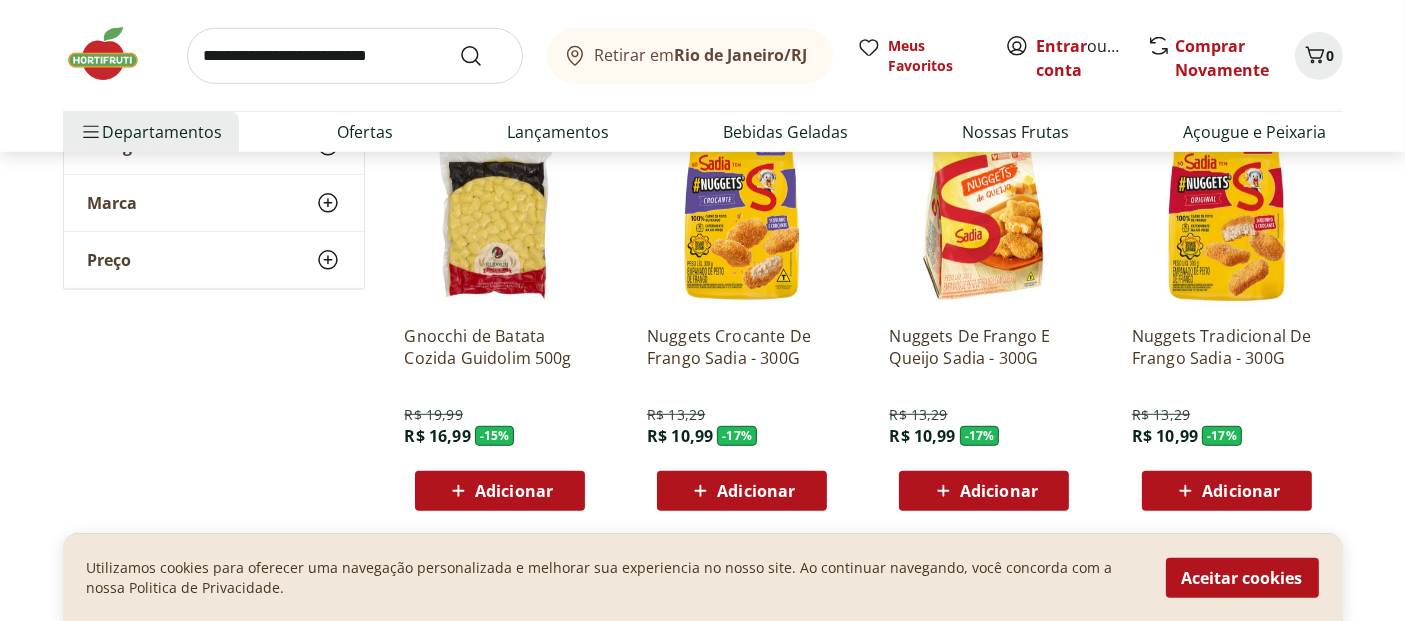click at bounding box center (742, 214) 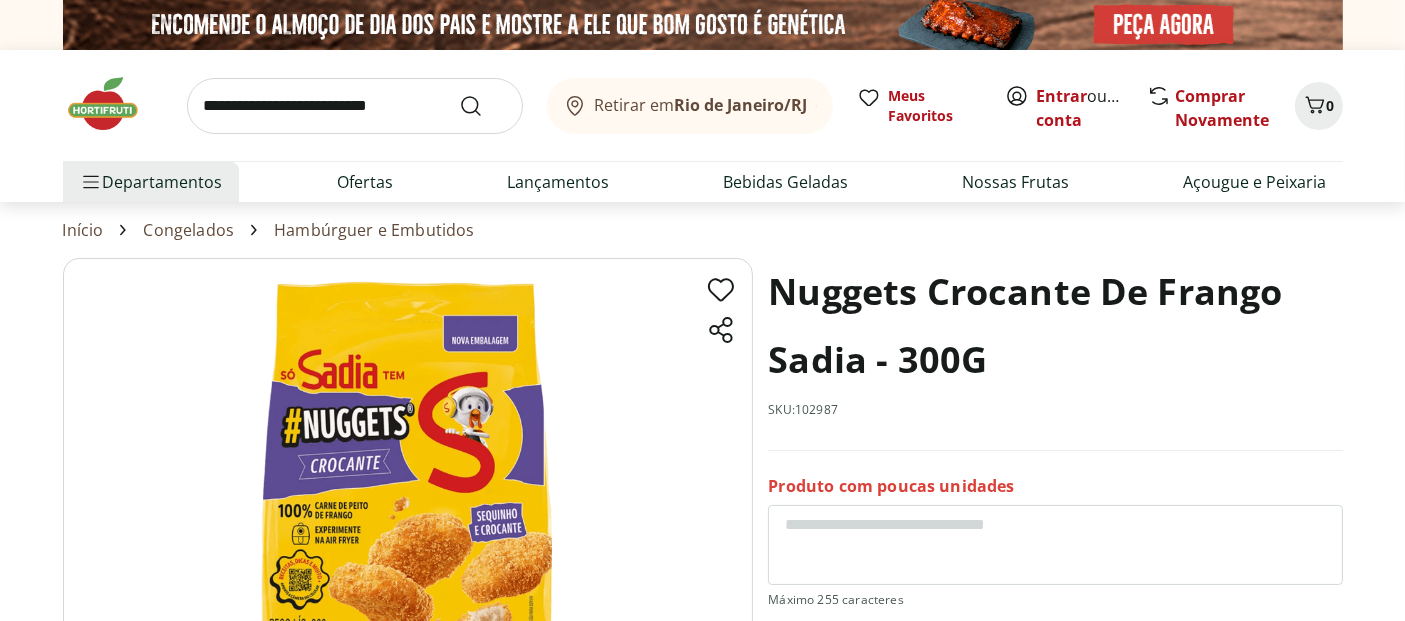 click on "SKU:  102987" at bounding box center (803, 410) 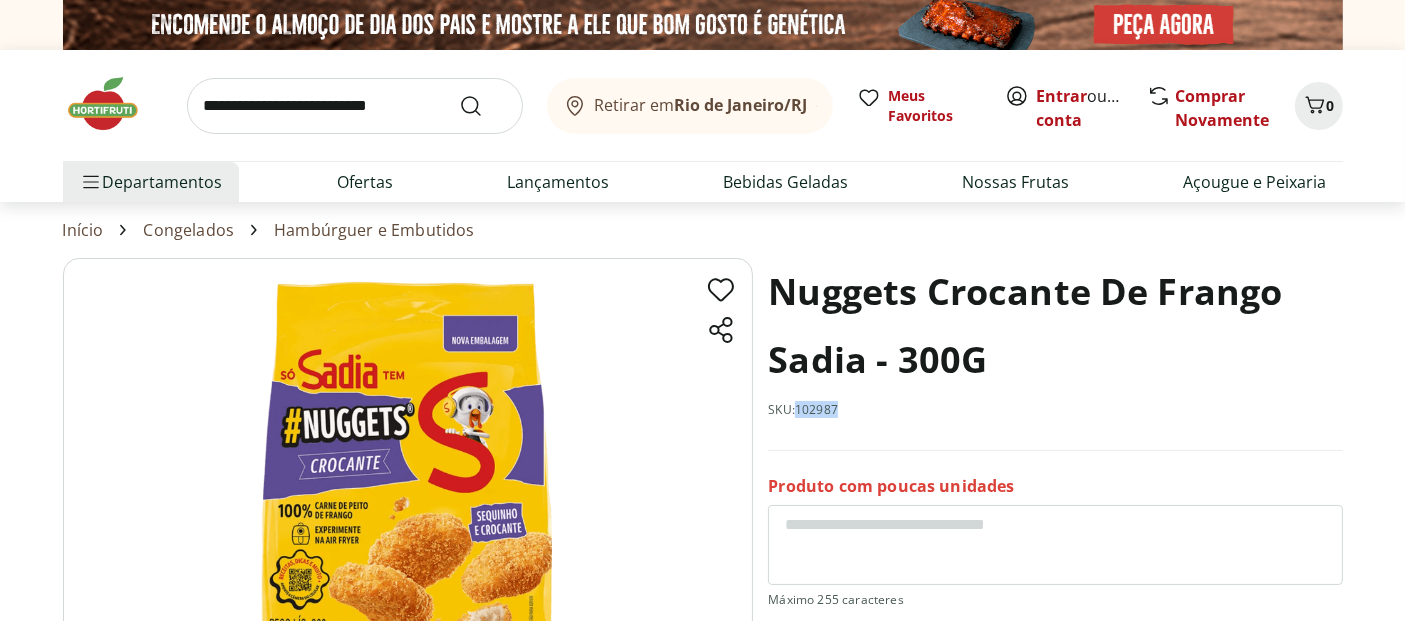 click on "SKU:  102987" at bounding box center (803, 410) 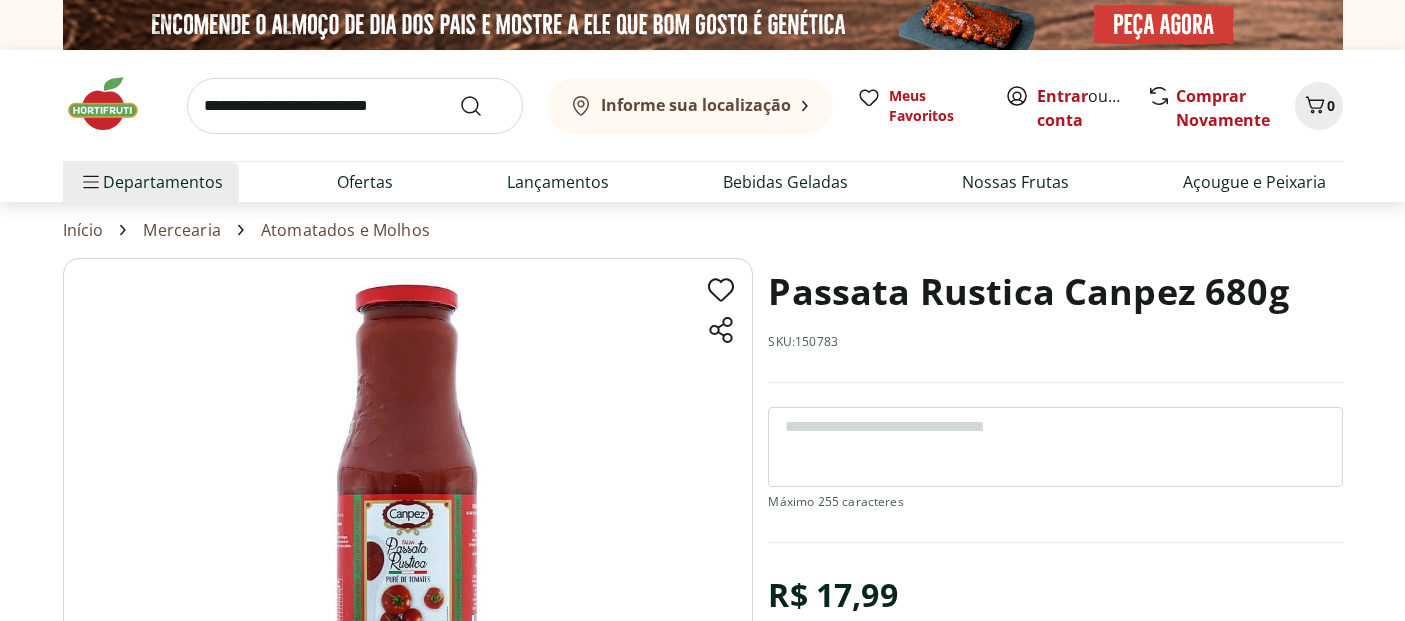scroll, scrollTop: 0, scrollLeft: 0, axis: both 